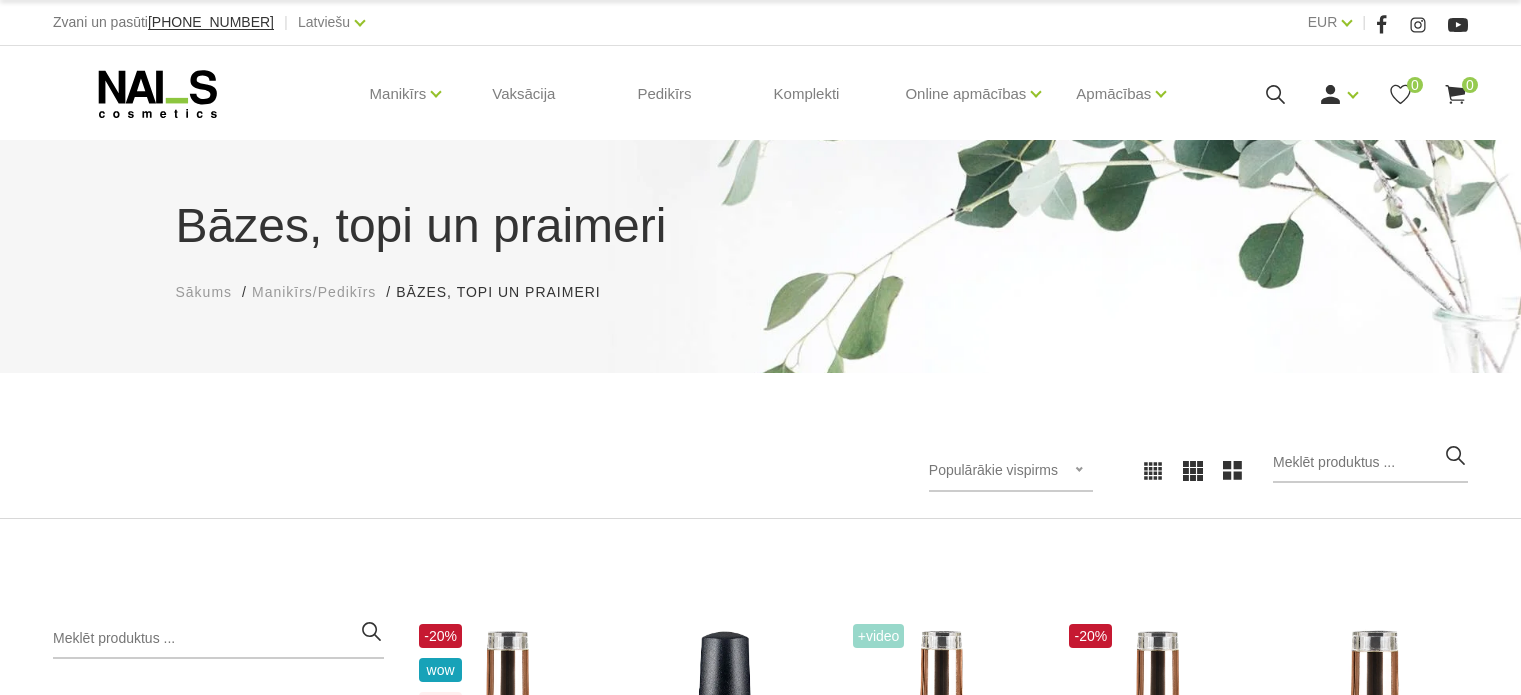 scroll, scrollTop: 0, scrollLeft: 0, axis: both 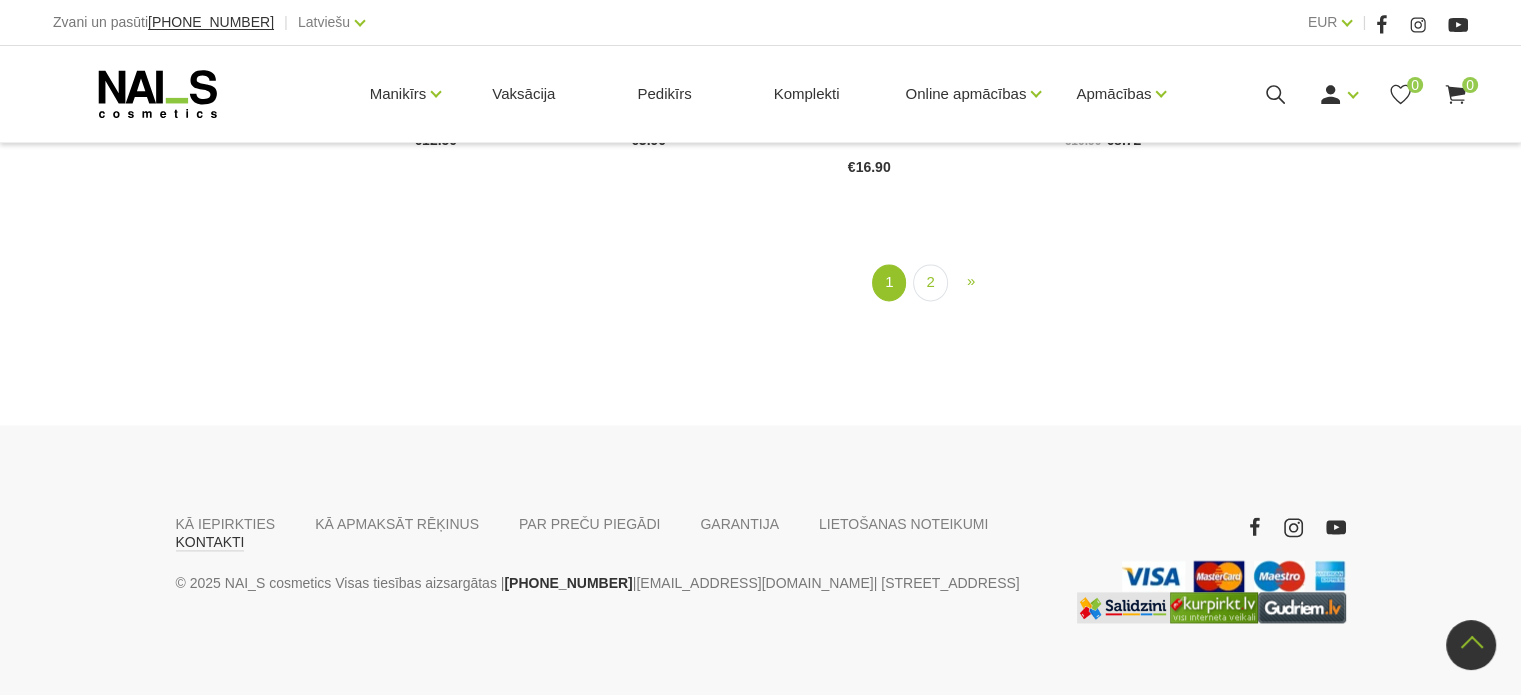 click on "KONTAKTI" at bounding box center [210, 542] 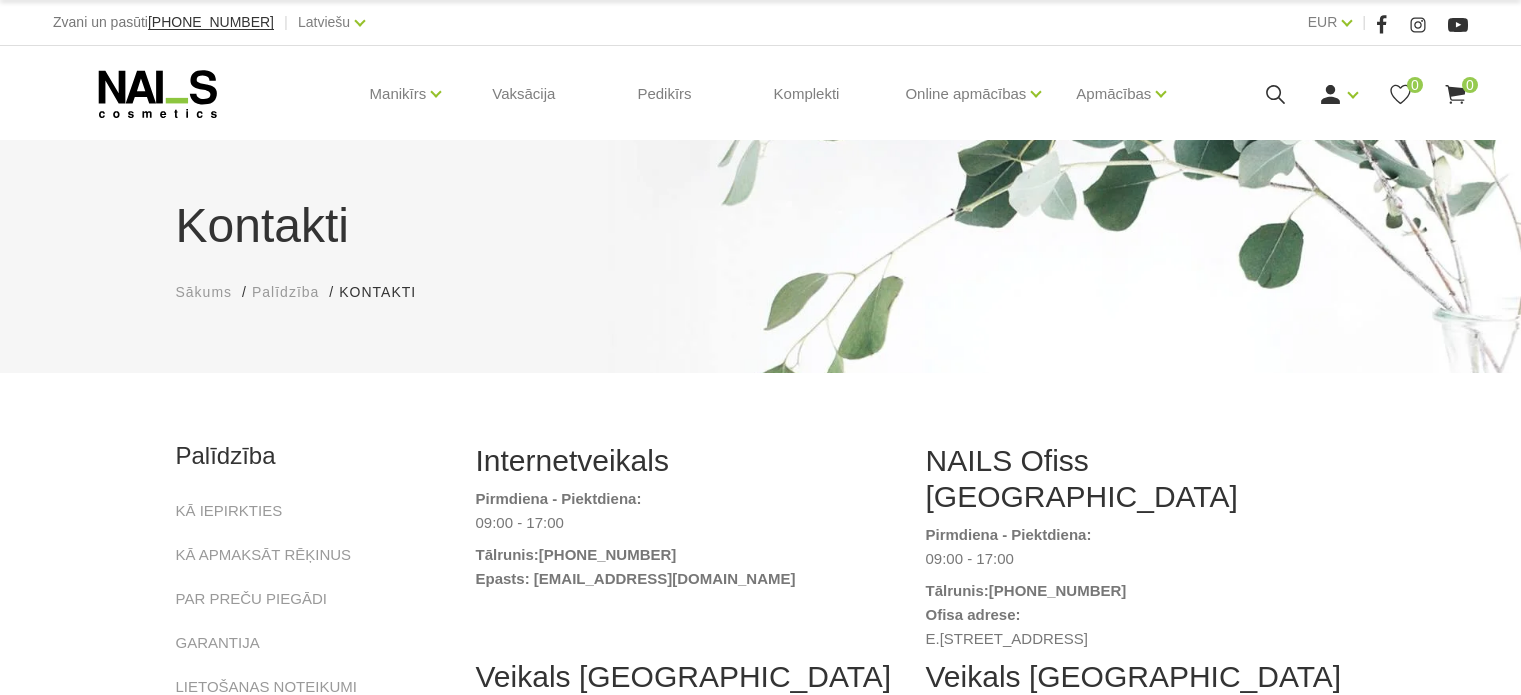 scroll, scrollTop: 0, scrollLeft: 0, axis: both 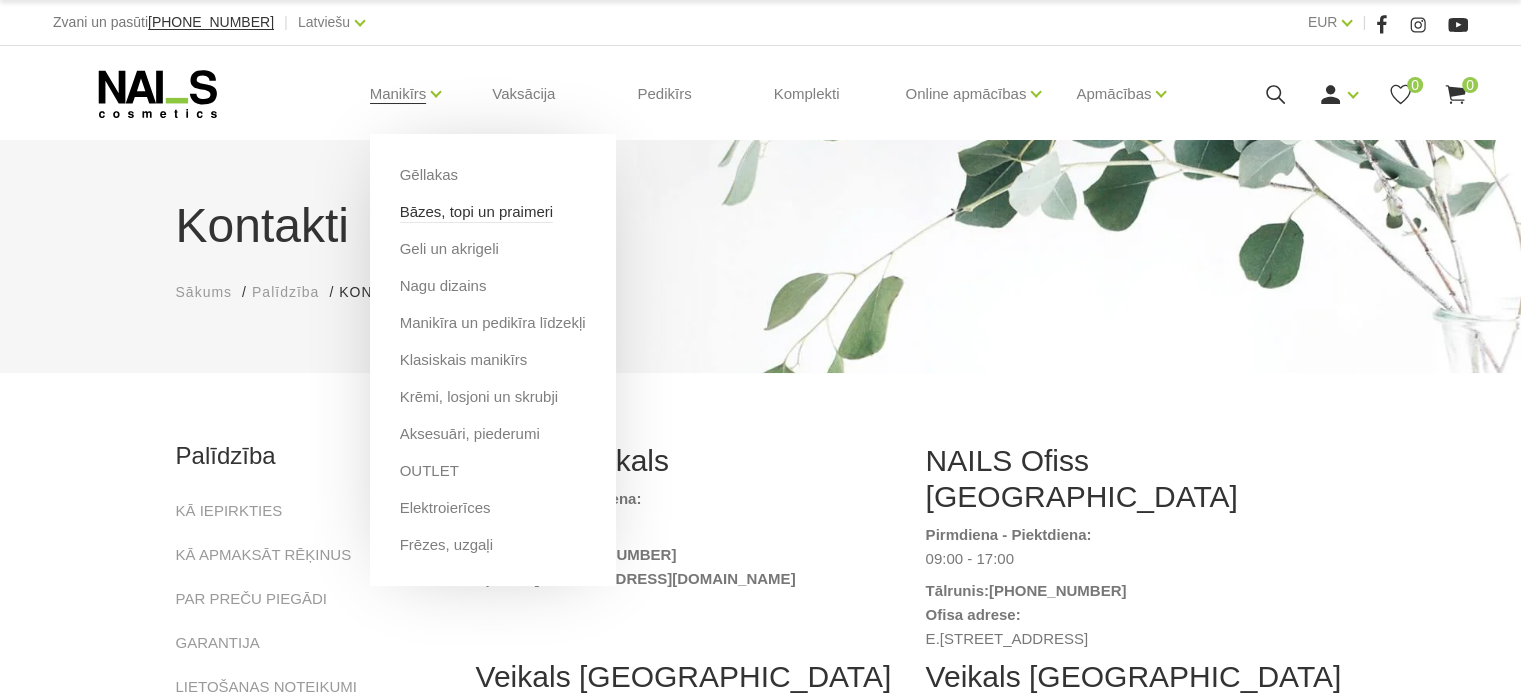 click on "Bāzes, topi un praimeri" at bounding box center (476, 212) 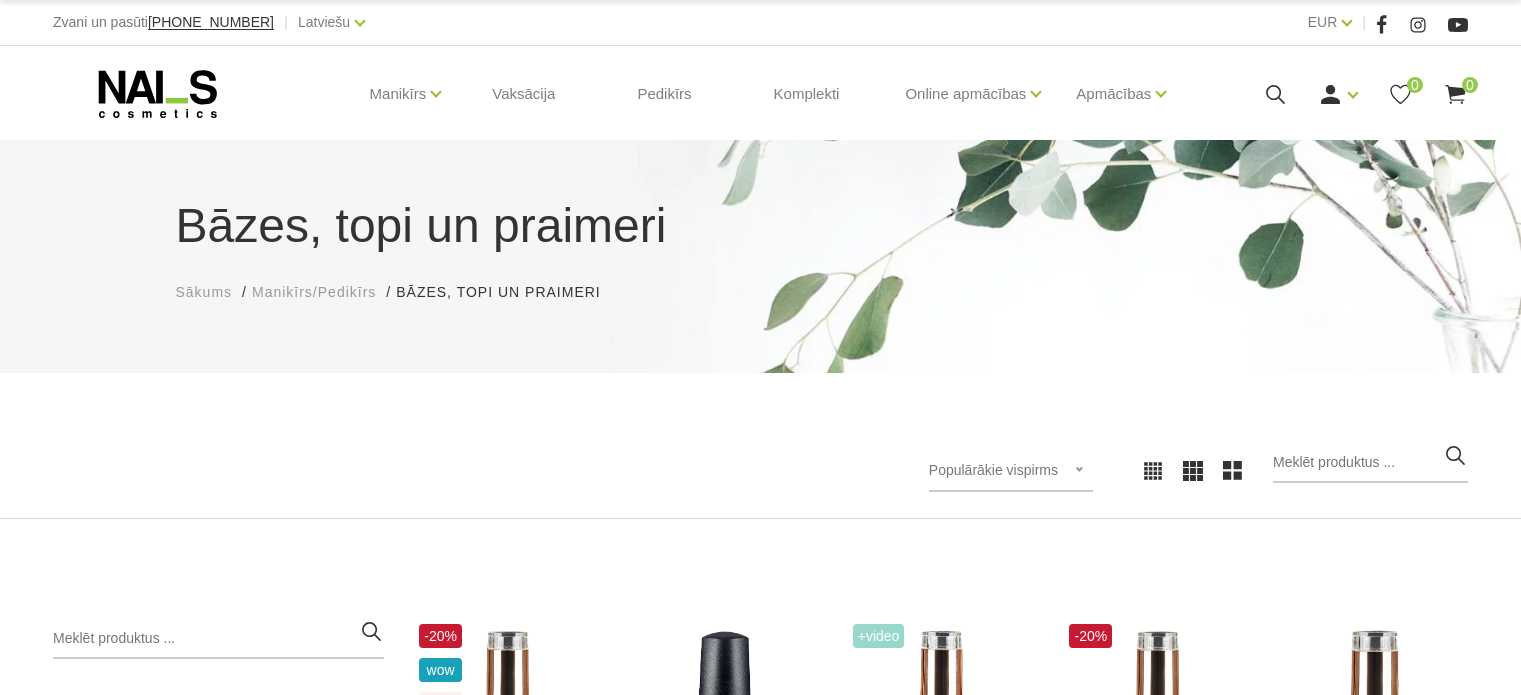 scroll, scrollTop: 0, scrollLeft: 0, axis: both 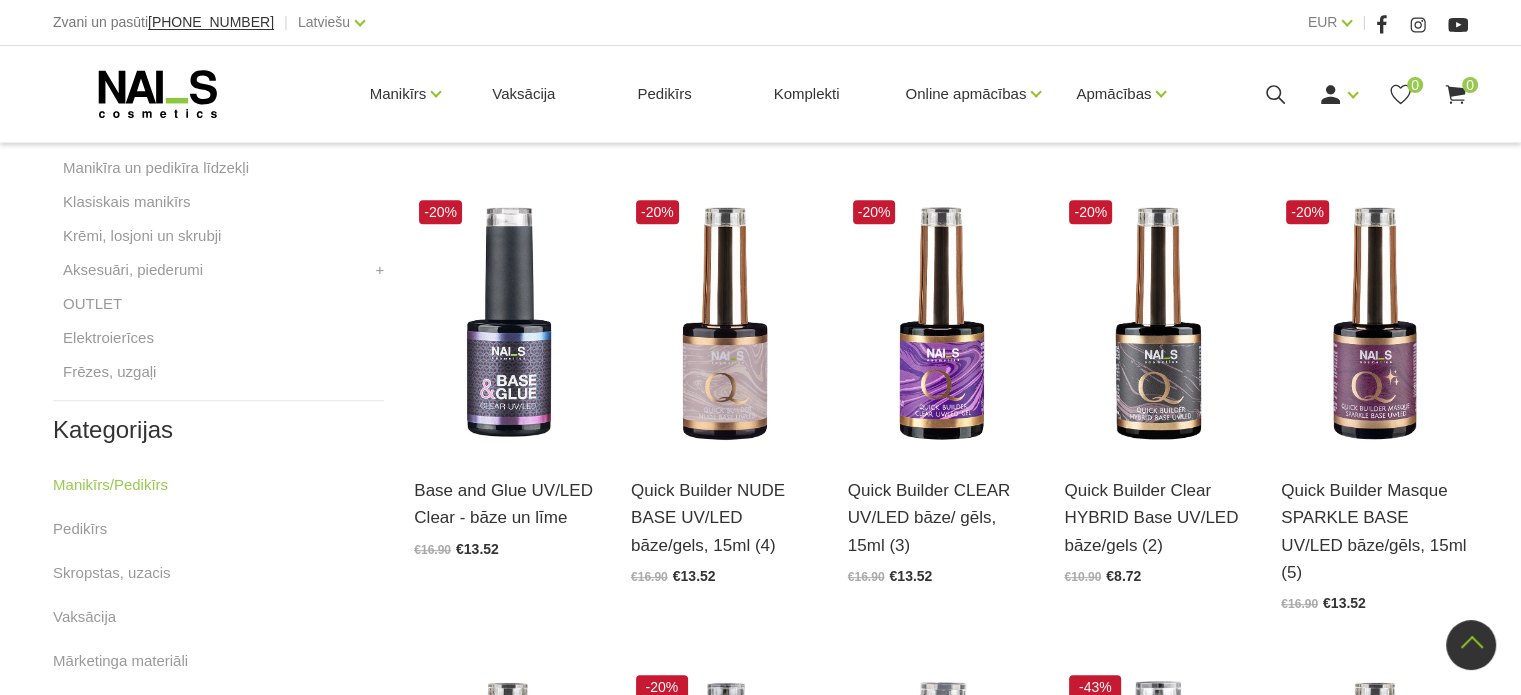 drag, startPoint x: 1510, startPoint y: 294, endPoint x: 1528, endPoint y: 276, distance: 25.455845 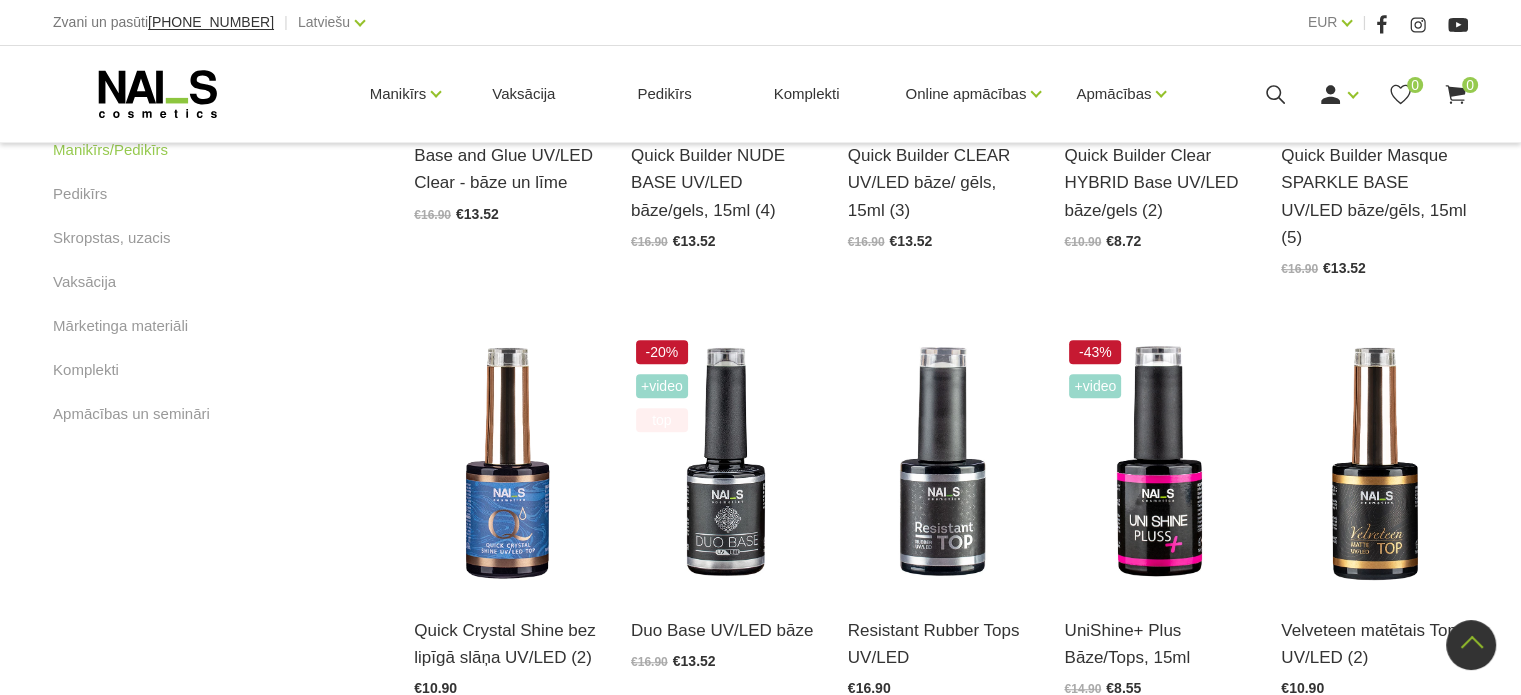 scroll, scrollTop: 1198, scrollLeft: 0, axis: vertical 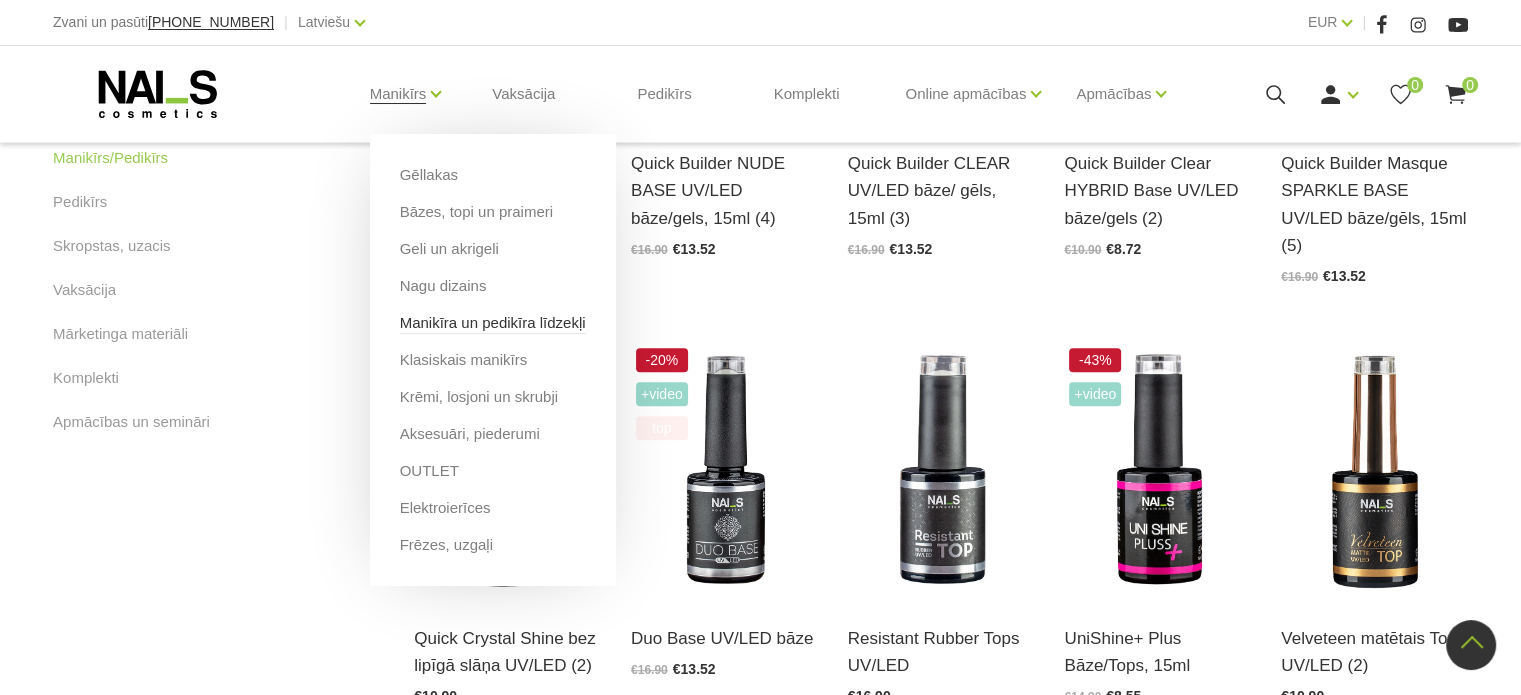 click on "Manikīra un pedikīra līdzekļi" at bounding box center (493, 323) 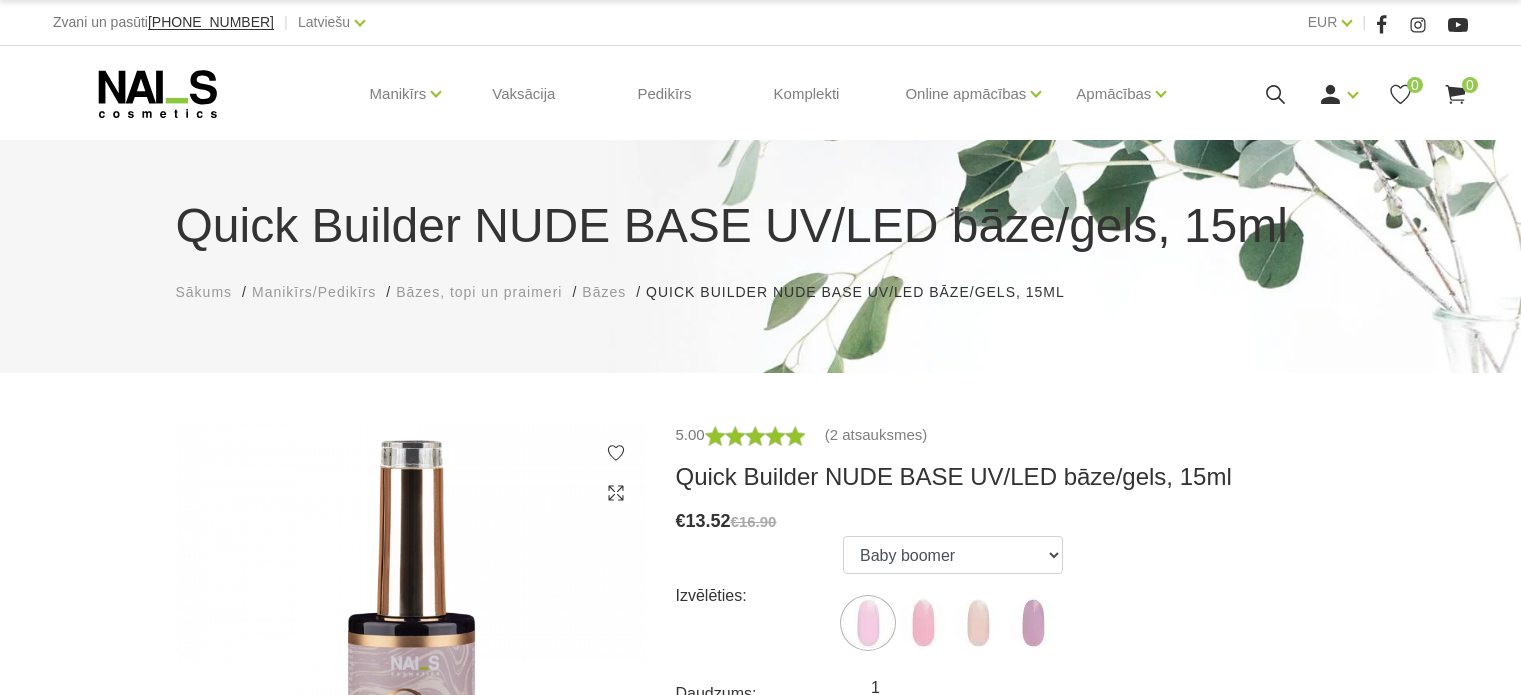 scroll, scrollTop: 0, scrollLeft: 0, axis: both 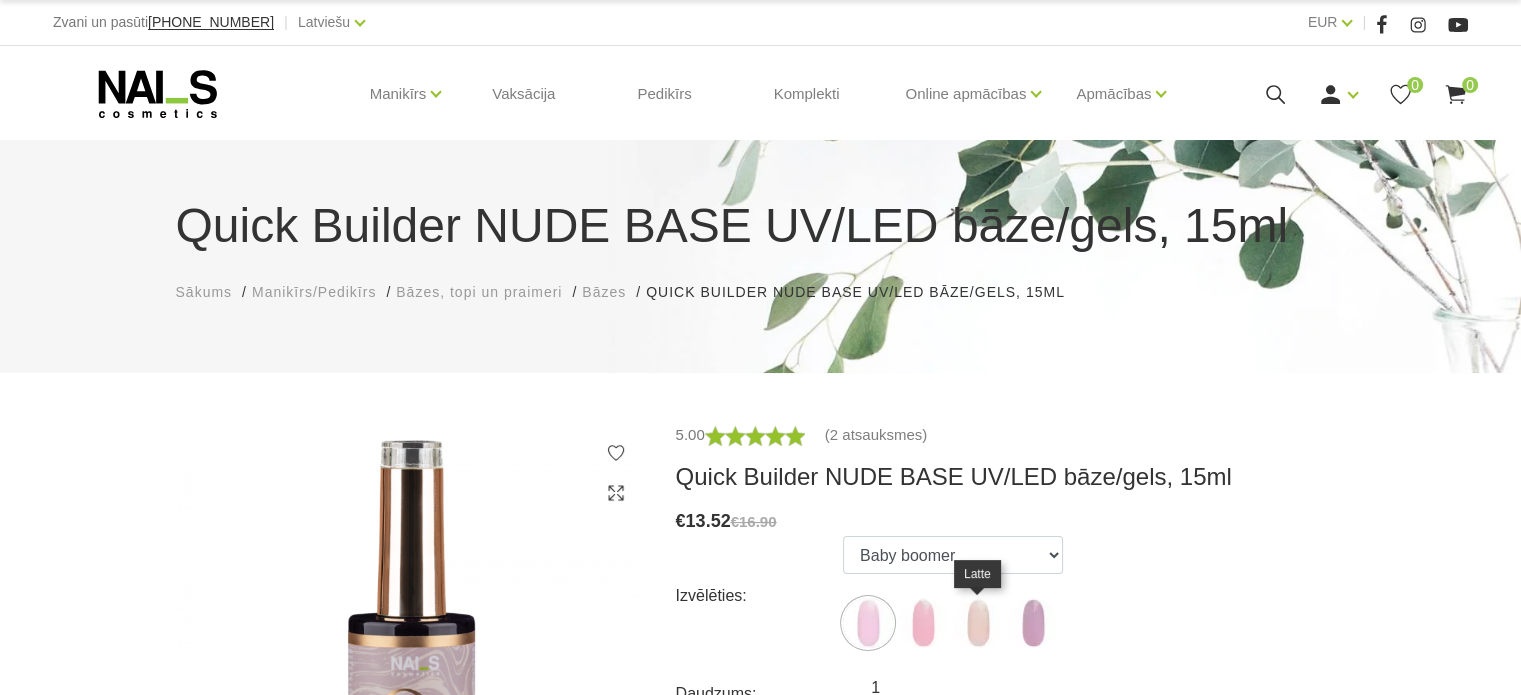 click at bounding box center (978, 623) 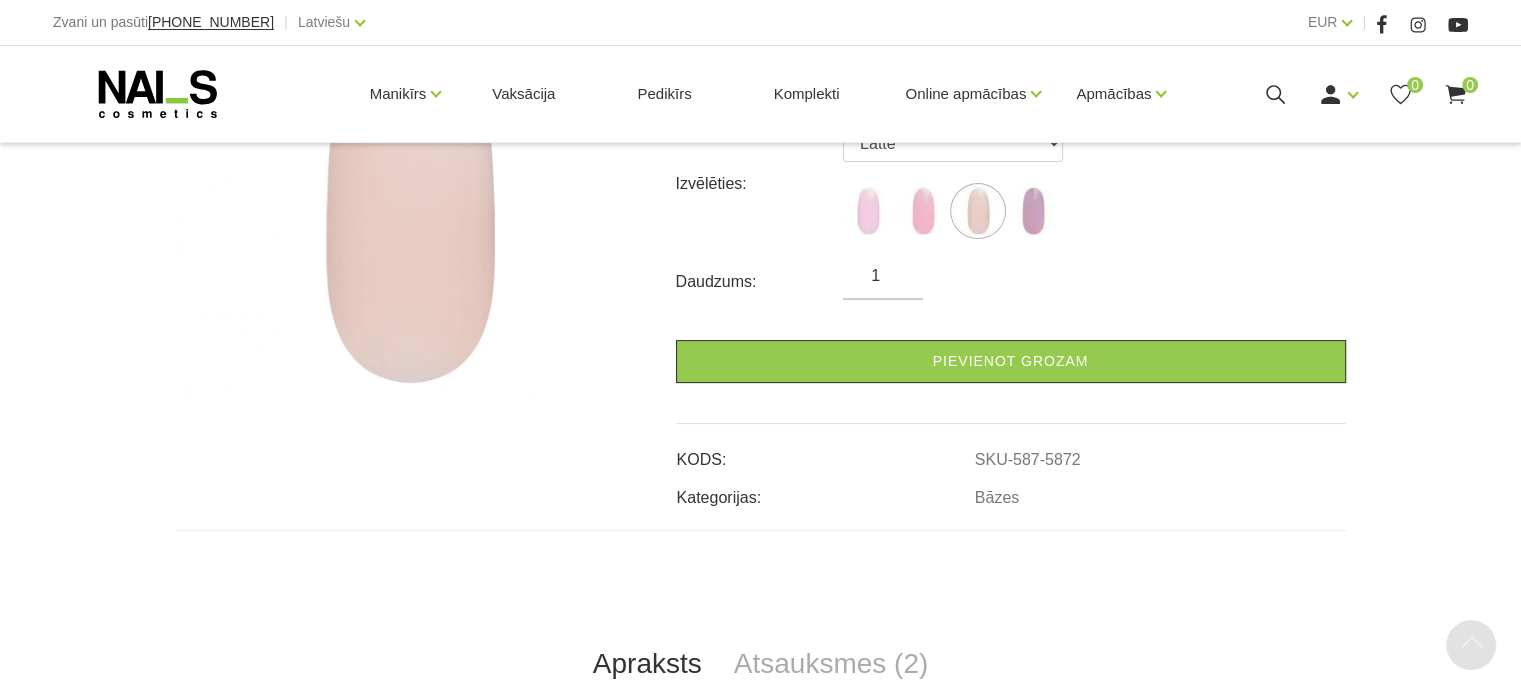 scroll, scrollTop: 421, scrollLeft: 0, axis: vertical 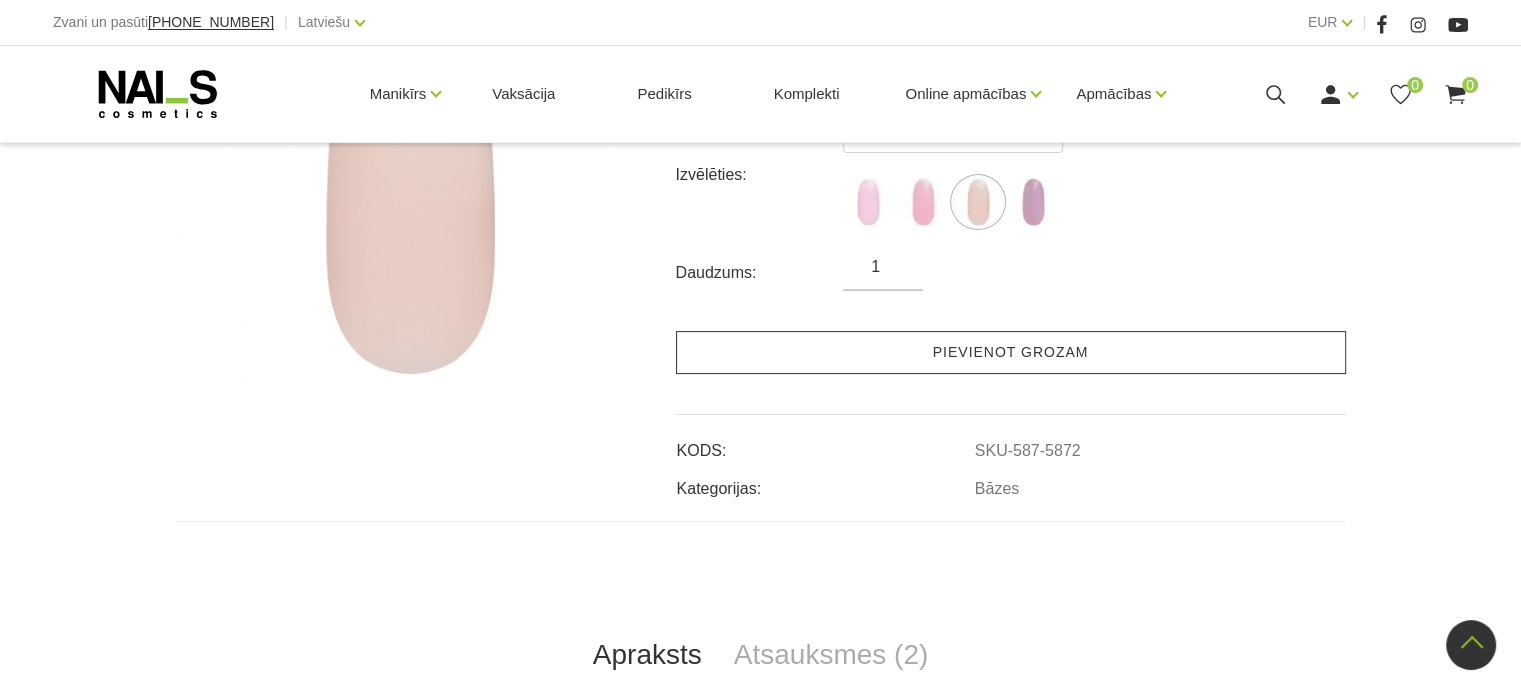 click on "Pievienot grozam" at bounding box center (1011, 352) 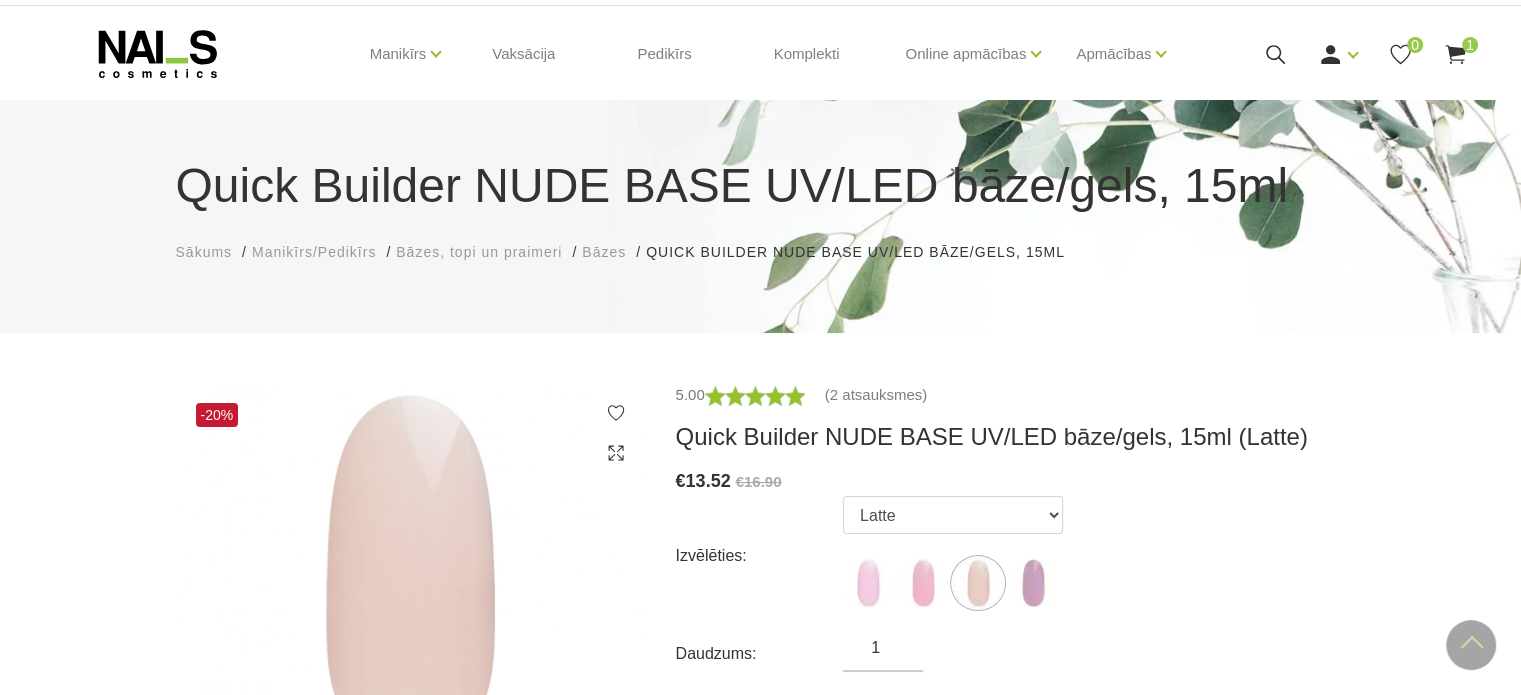 scroll, scrollTop: 0, scrollLeft: 0, axis: both 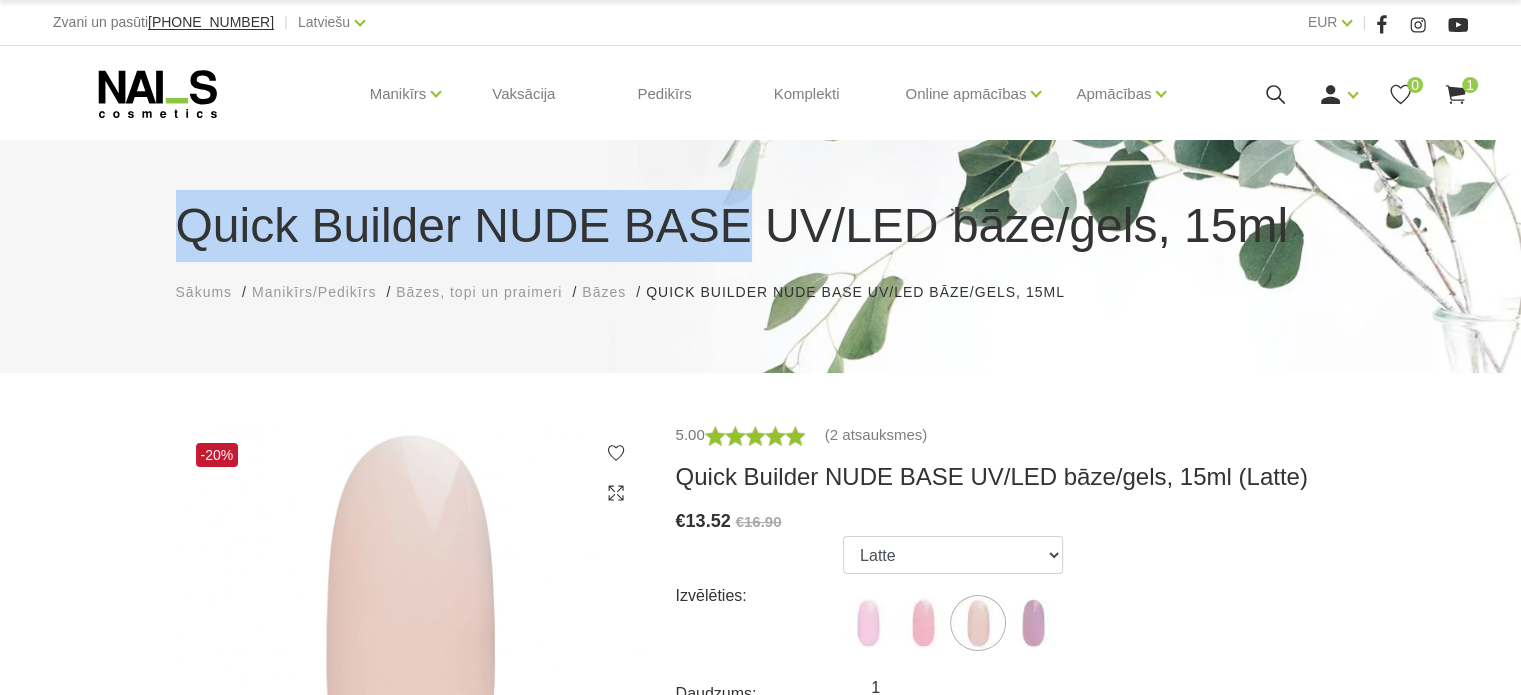 drag, startPoint x: 175, startPoint y: 219, endPoint x: 709, endPoint y: 243, distance: 534.53906 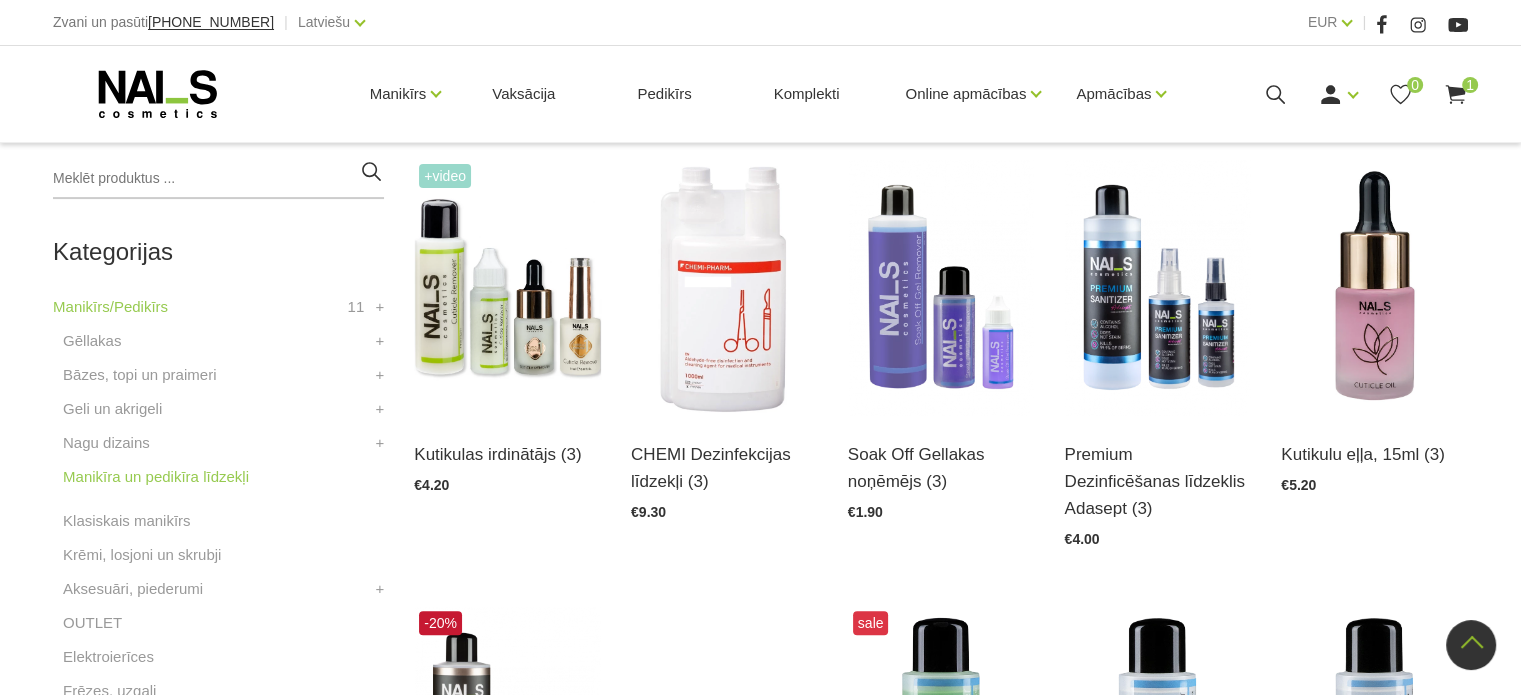 scroll, scrollTop: 464, scrollLeft: 0, axis: vertical 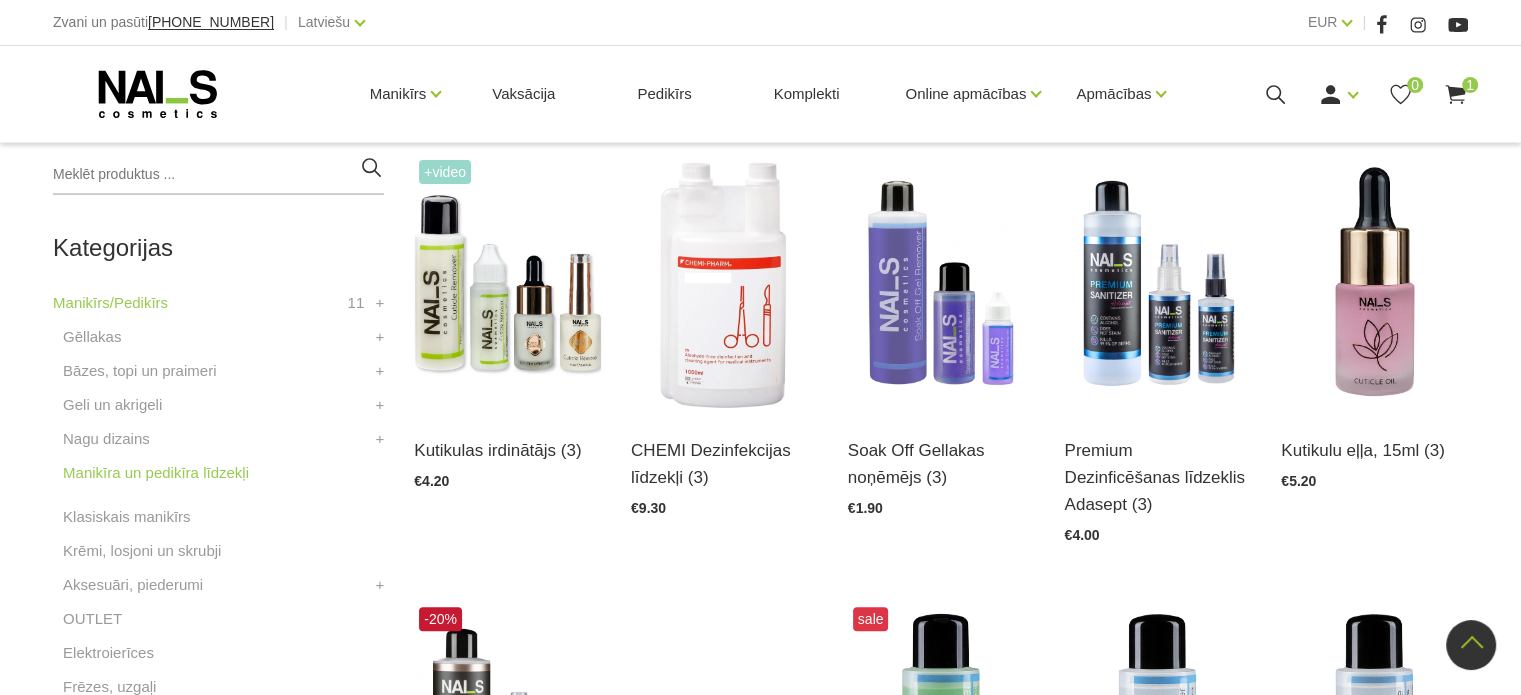 click on "Zvani un pasūti  [PHONE_NUMBER] | Latviešu Latviešu Russian English EUR EUR | Manikīrs
Gēllakas
Bāzes, topi un praimeri
Geli un akrigeli
Nagu dizains
[GEOGRAPHIC_DATA] un pedikīra līdzekļi
Klasiskais manikīrs
Krēmi, losjoni un skrubji
Aksesuāri, piederumi
OUTLET
Elektroierīces
Frēzes, uzgaļi
Vaksācija Pedikīrs Komplekti Online apmācības
Online apmācības
Semināri klātienē
Apmācības
Apmācības
Online apmācības
[DEMOGRAPHIC_DATA] grafiks
Ienākt" 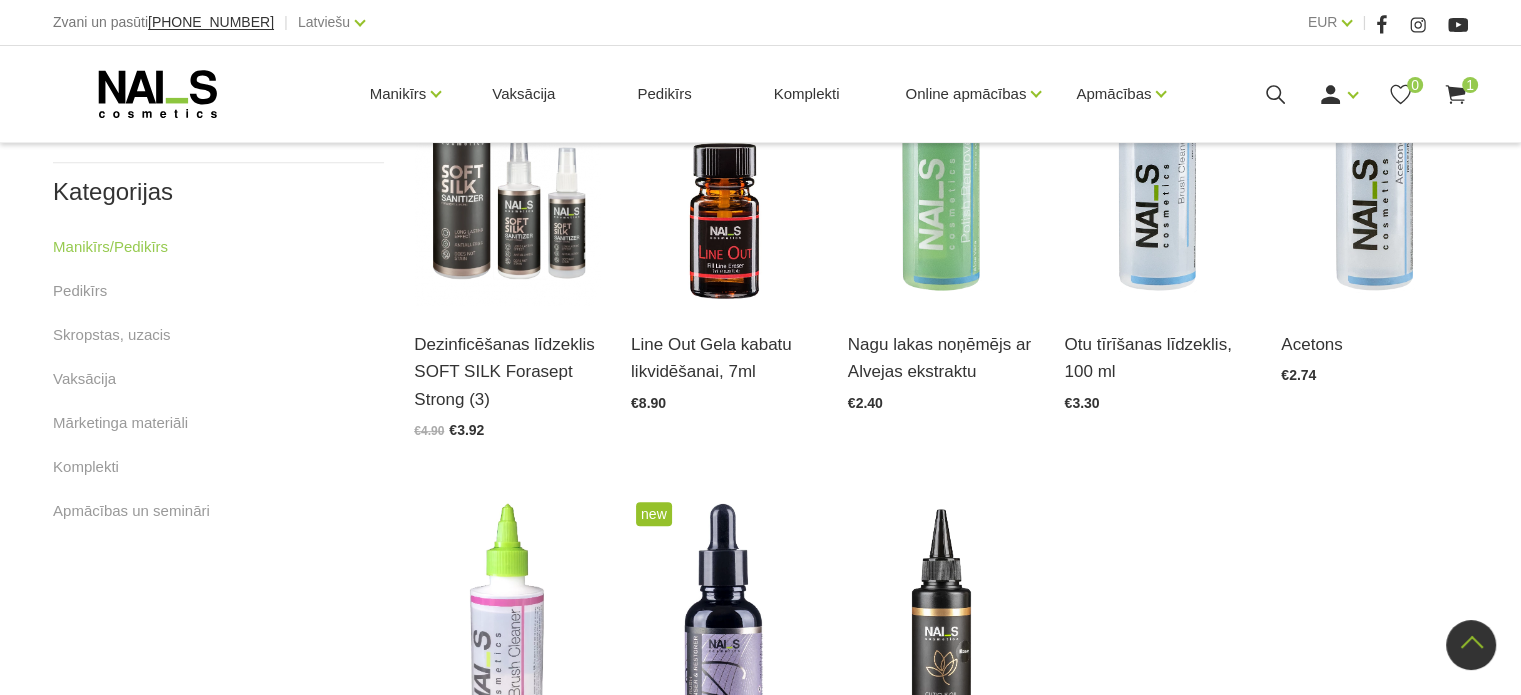 scroll, scrollTop: 900, scrollLeft: 0, axis: vertical 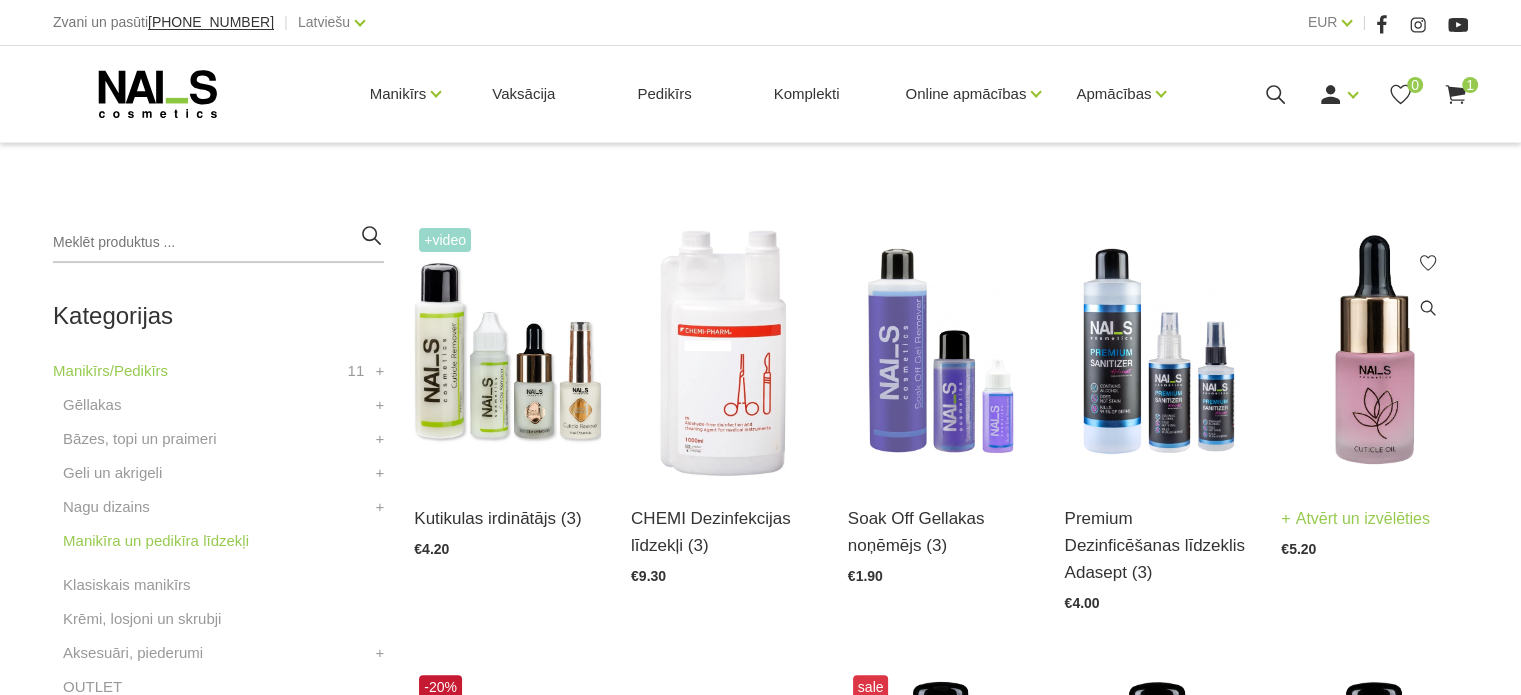 click at bounding box center (1374, 351) 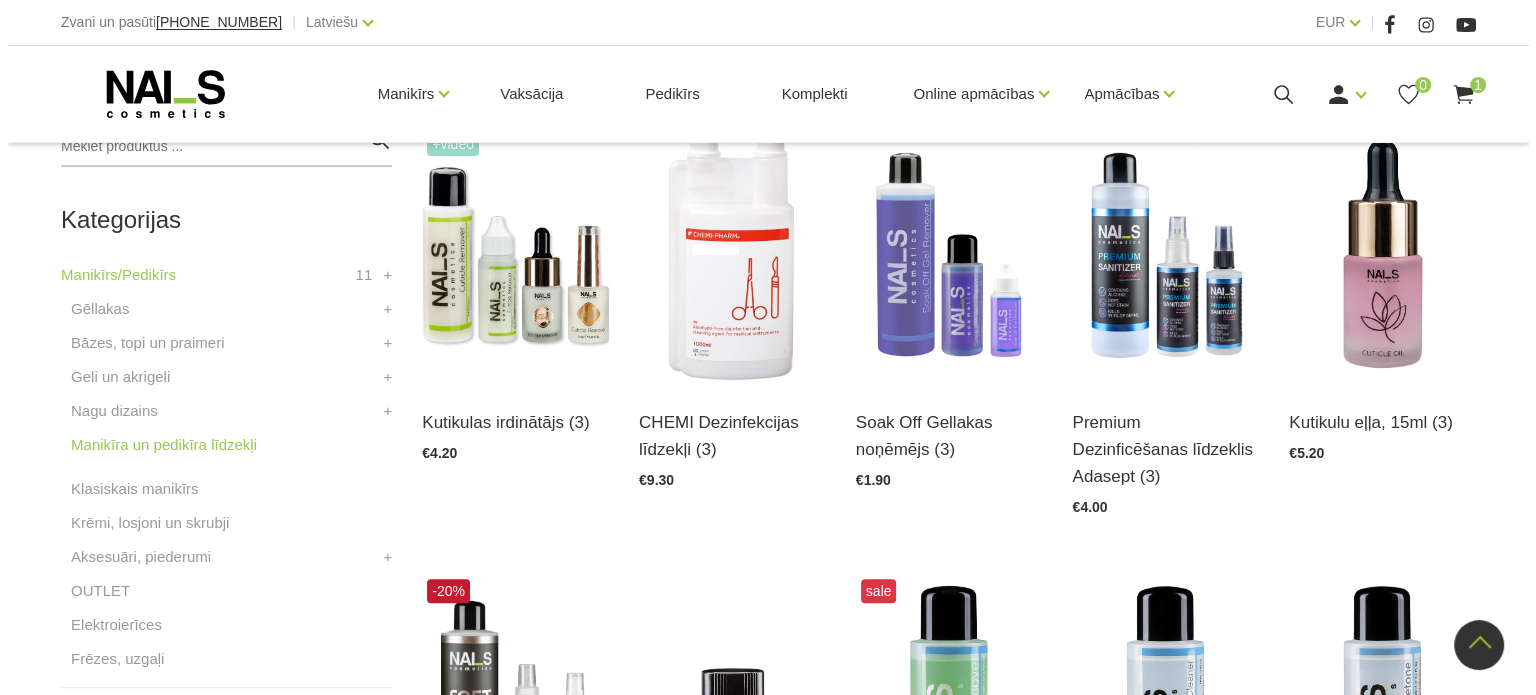 scroll, scrollTop: 427, scrollLeft: 0, axis: vertical 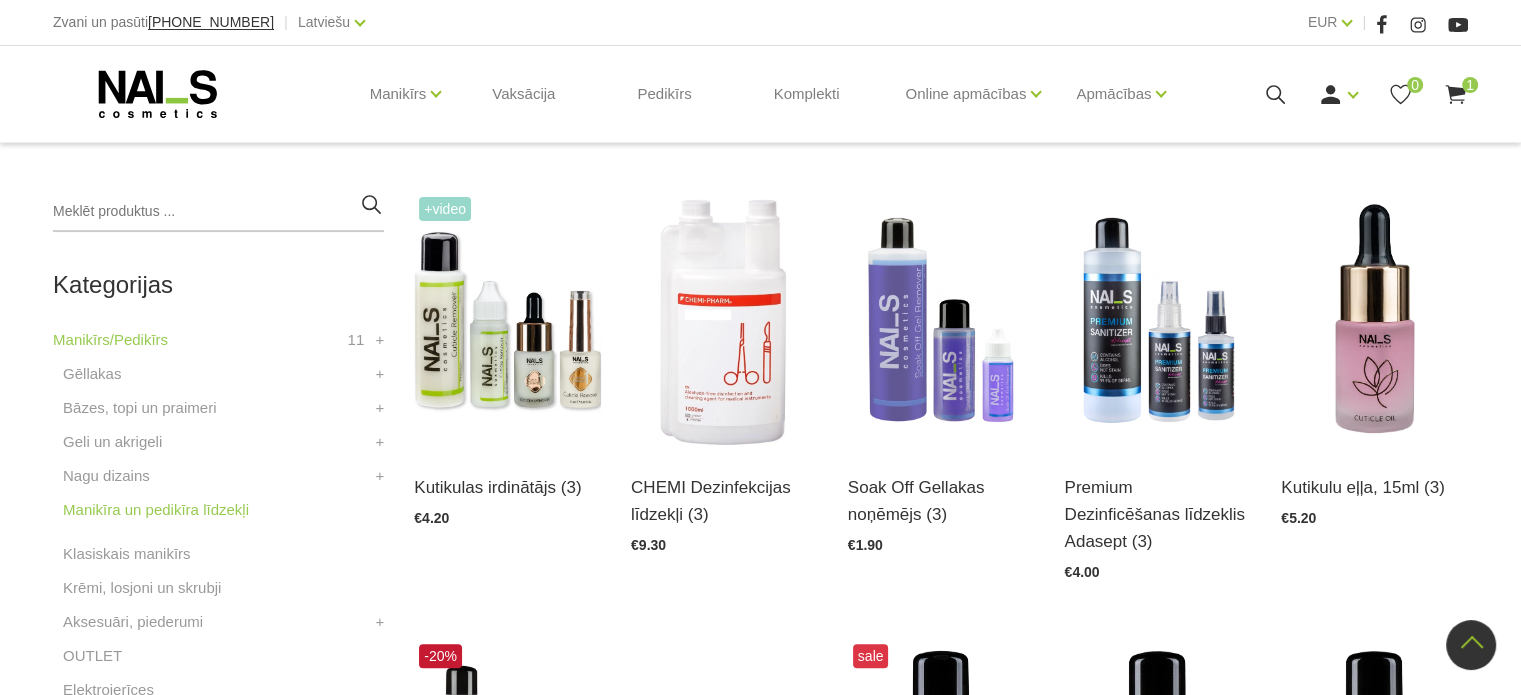 click on "Manikīrs
Gēllakas
Bāzes, topi un praimeri
Geli un akrigeli
Nagu dizains
Manikīra un pedikīra līdzekļi
Klasiskais manikīrs
Krēmi, losjoni un skrubji
Aksesuāri, piederumi
OUTLET
Elektroierīces
Frēzes, uzgaļi
Vaksācija Pedikīrs Komplekti Online apmācības
Online apmācības
Semināri klātienē
Apmācības
Apmācības
Online apmācības
Semināru grafiks
Pieteikt salonu
Ienākt Reģistrēties
1" at bounding box center [760, 94] 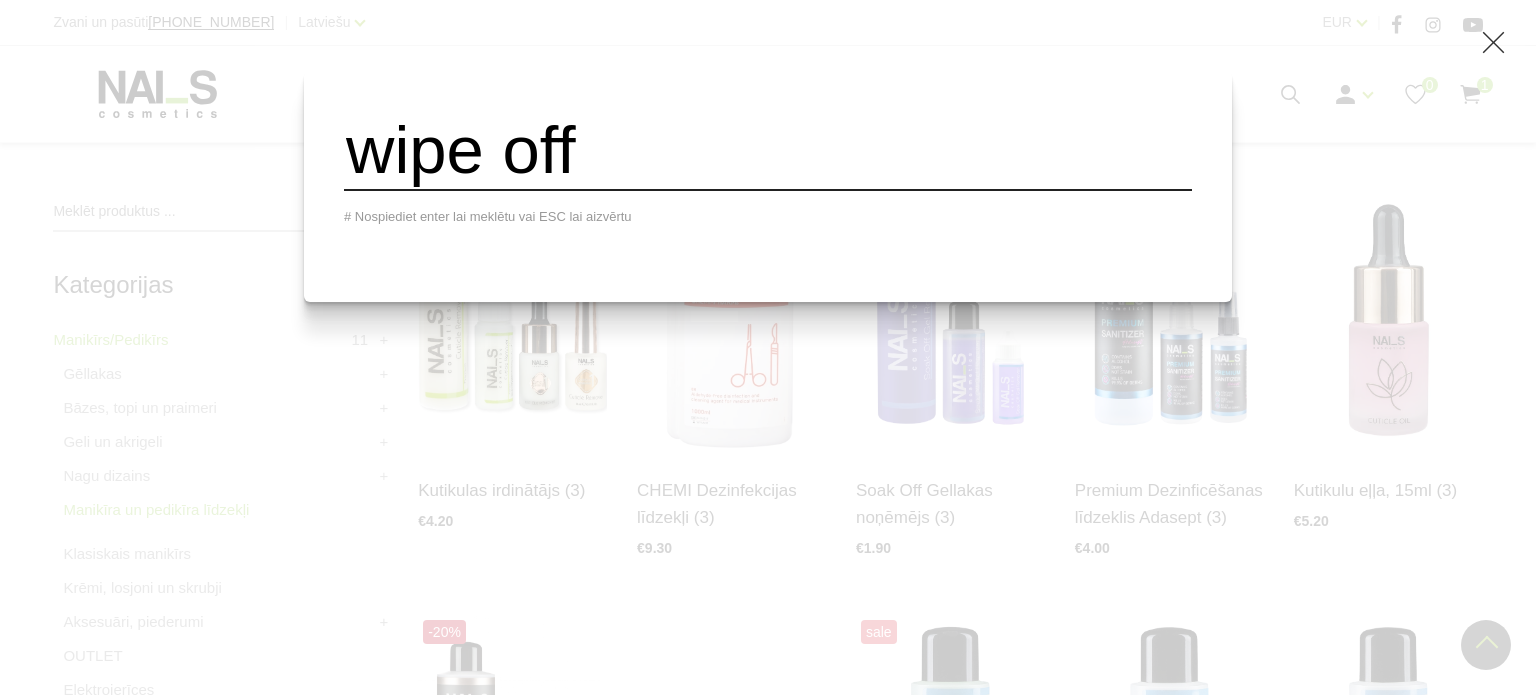 type on "wipe off" 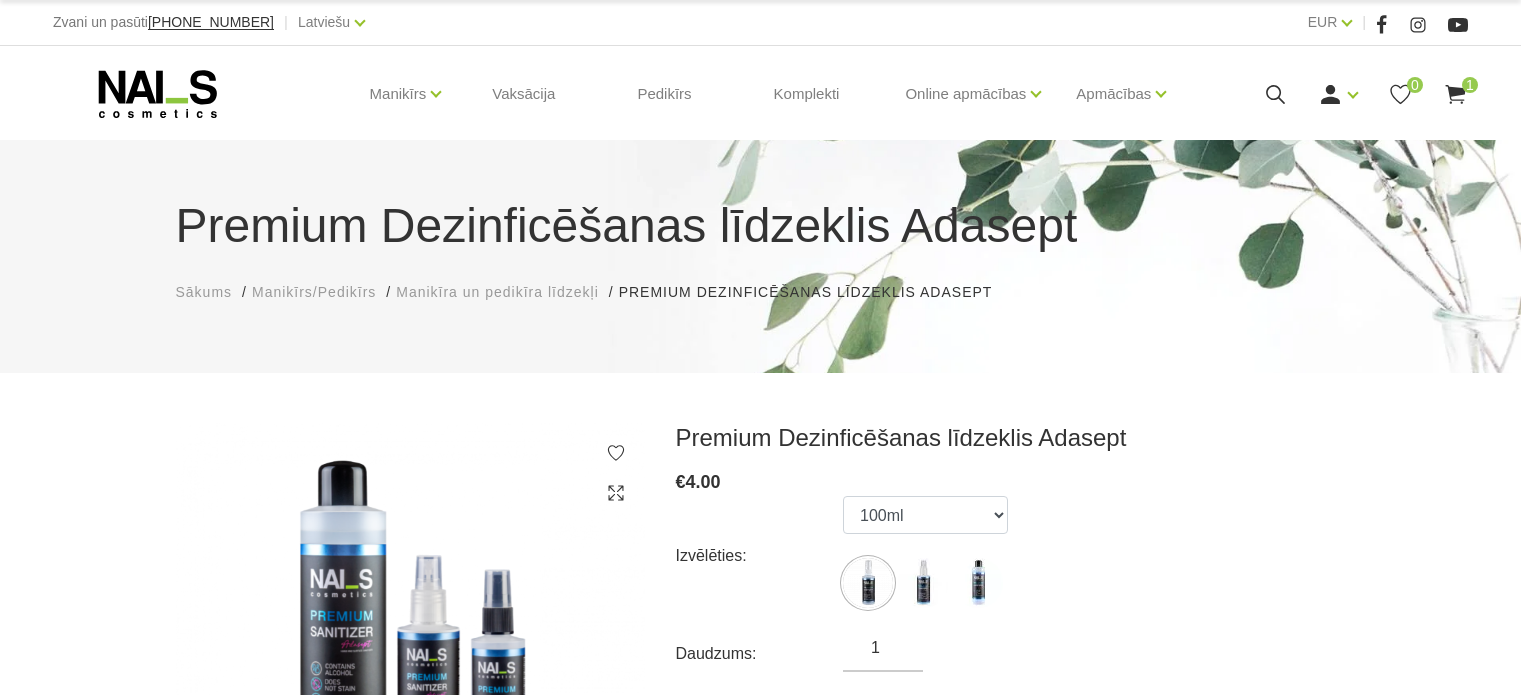 scroll, scrollTop: 0, scrollLeft: 0, axis: both 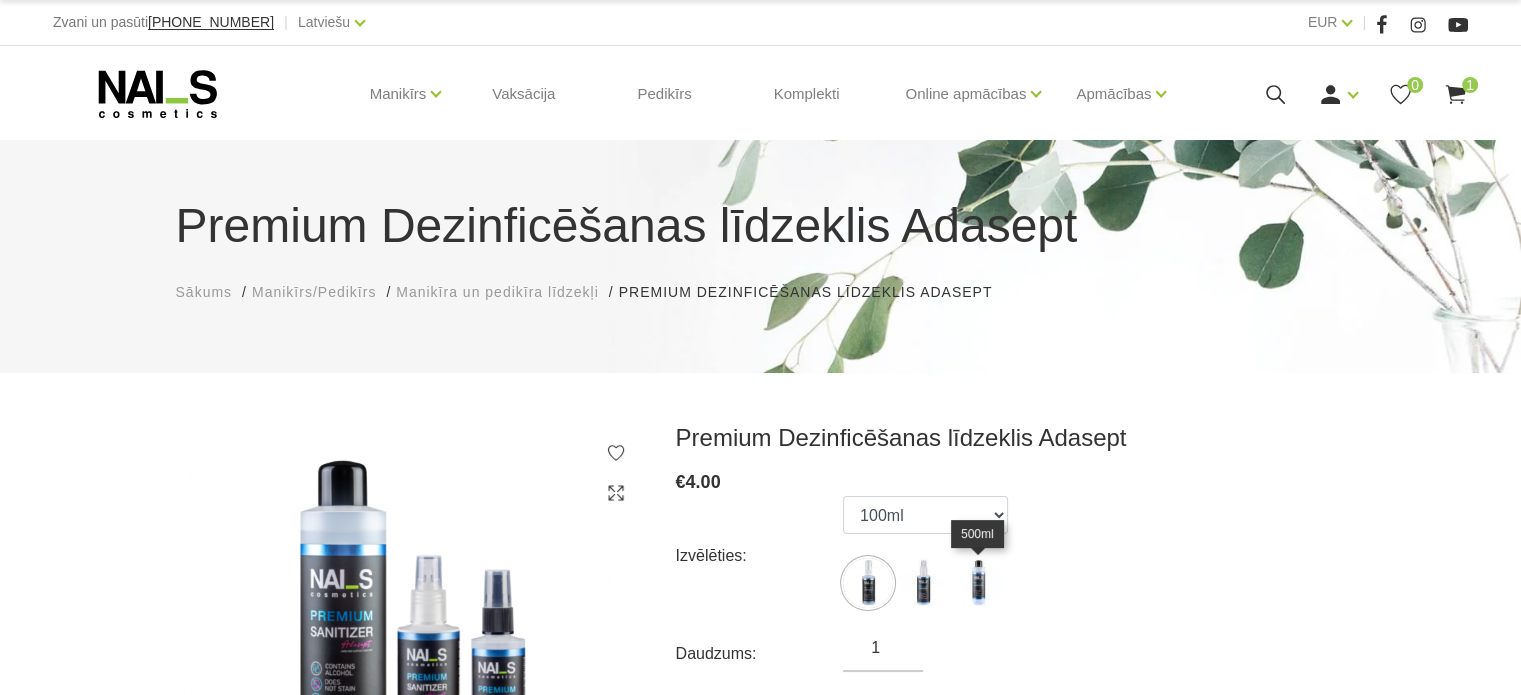 click at bounding box center [978, 583] 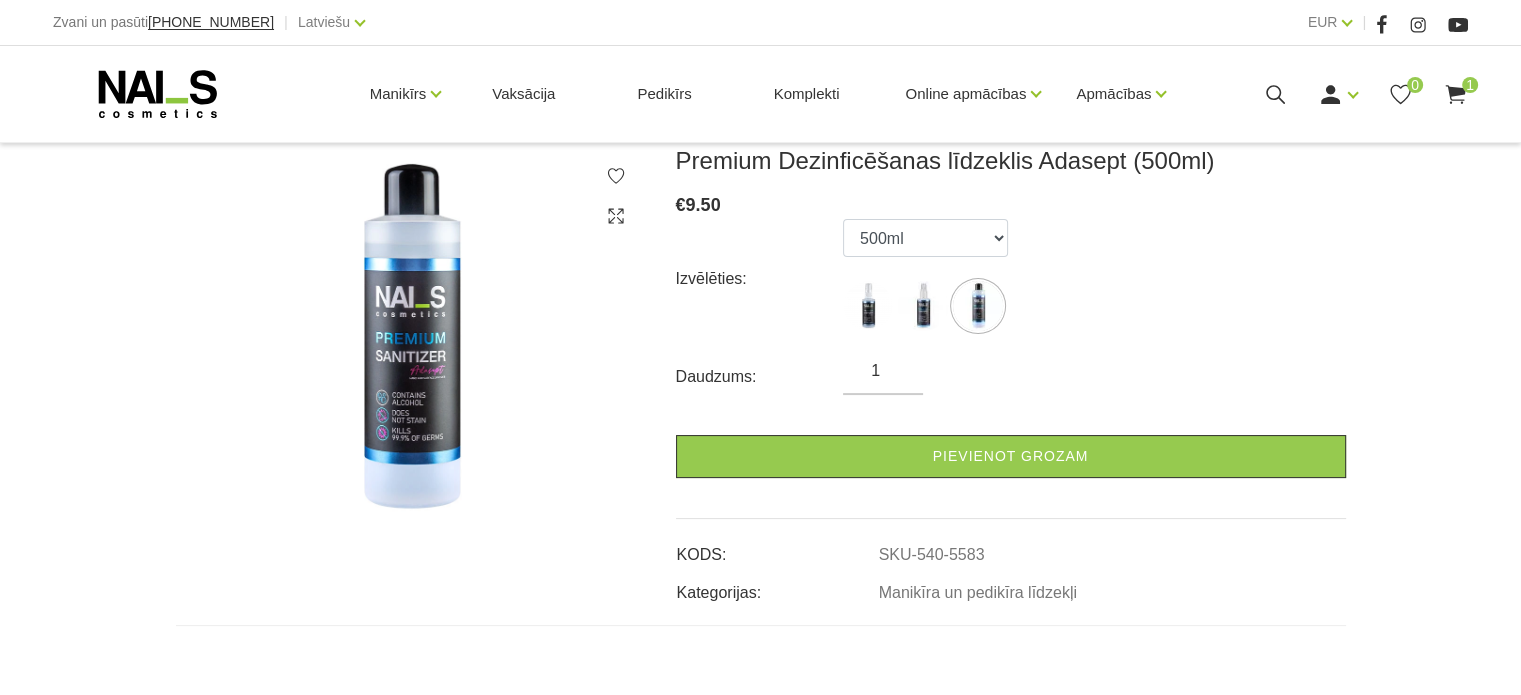 scroll, scrollTop: 252, scrollLeft: 0, axis: vertical 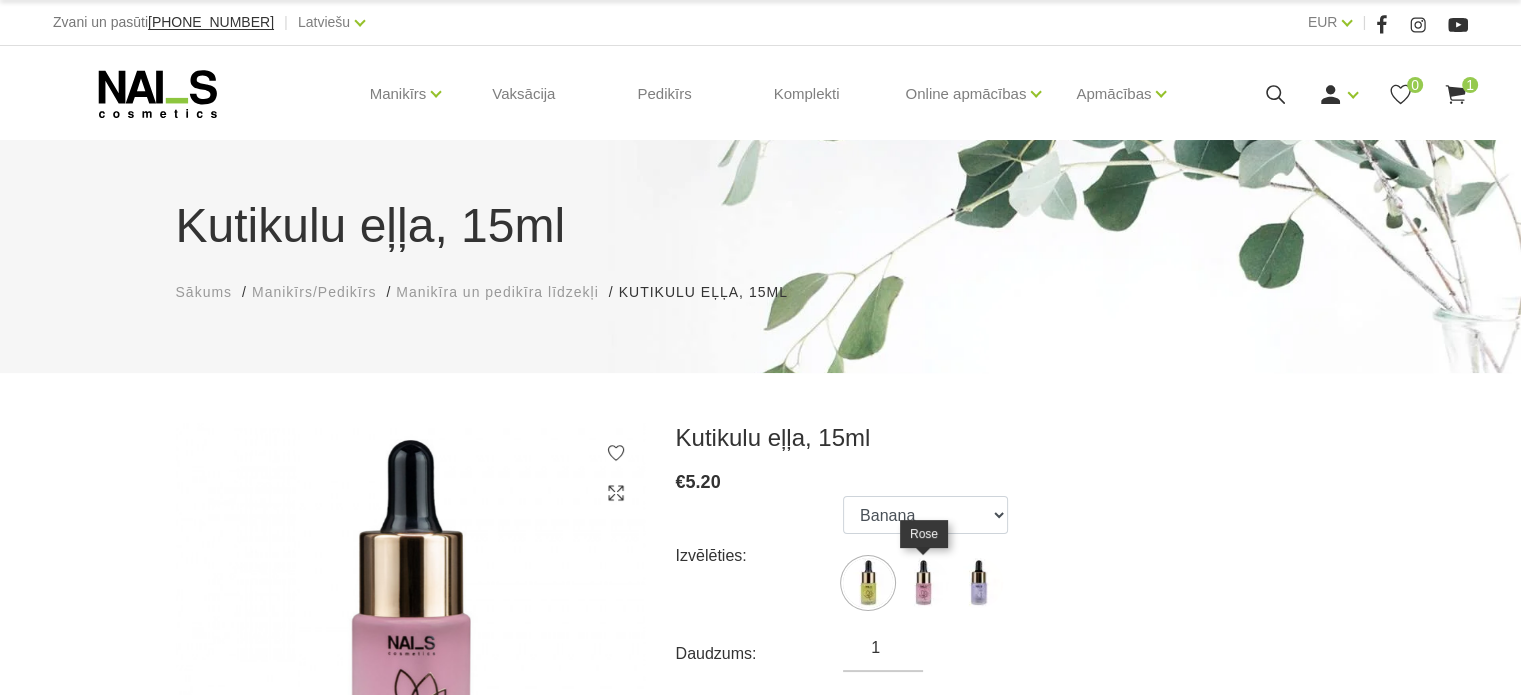 click at bounding box center [923, 583] 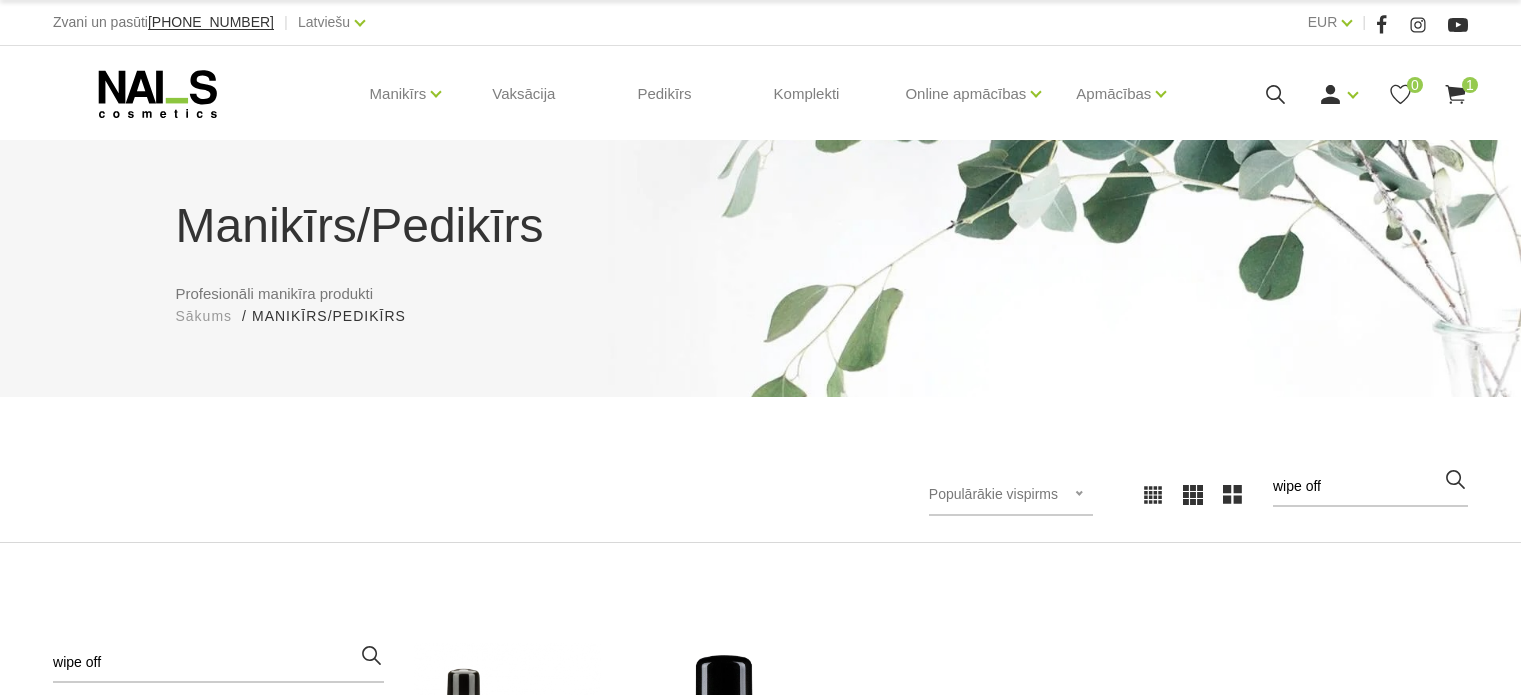scroll, scrollTop: 0, scrollLeft: 0, axis: both 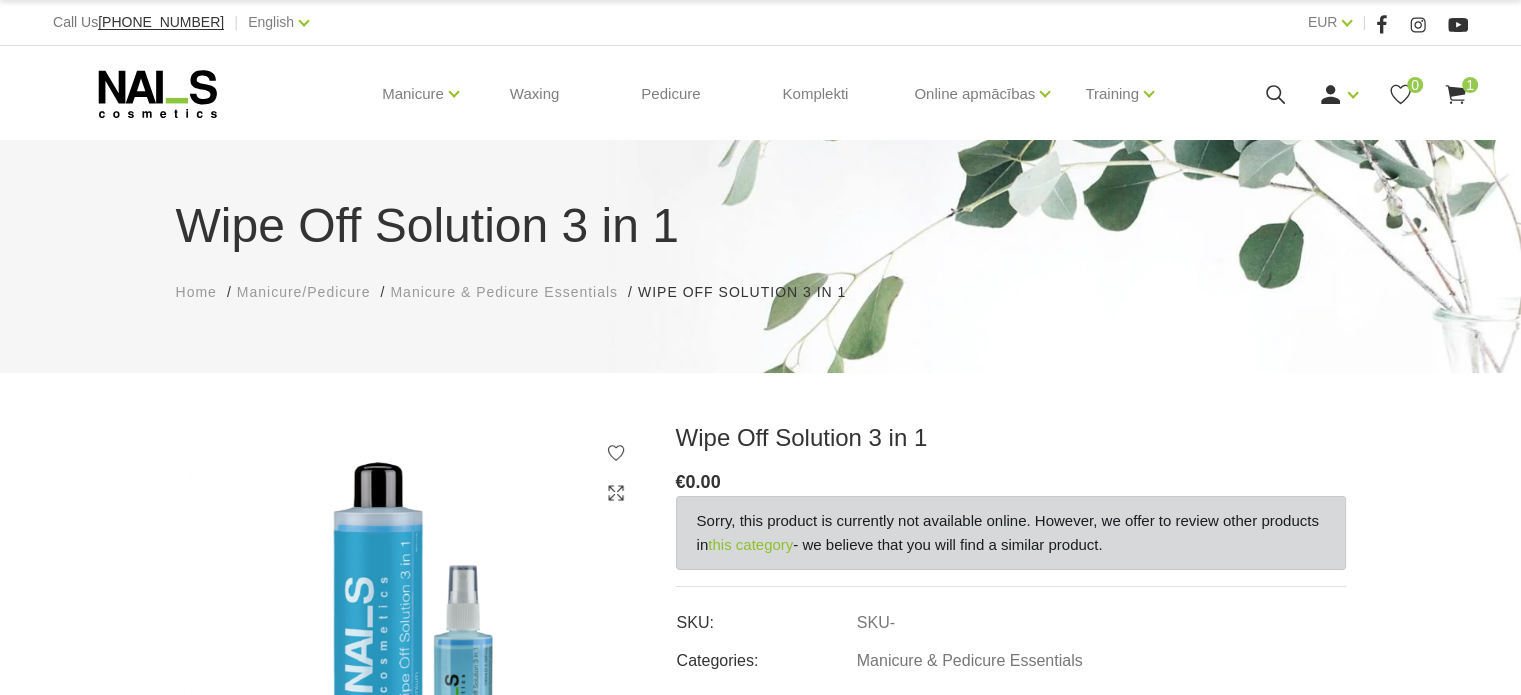 click on "this category" at bounding box center [750, 545] 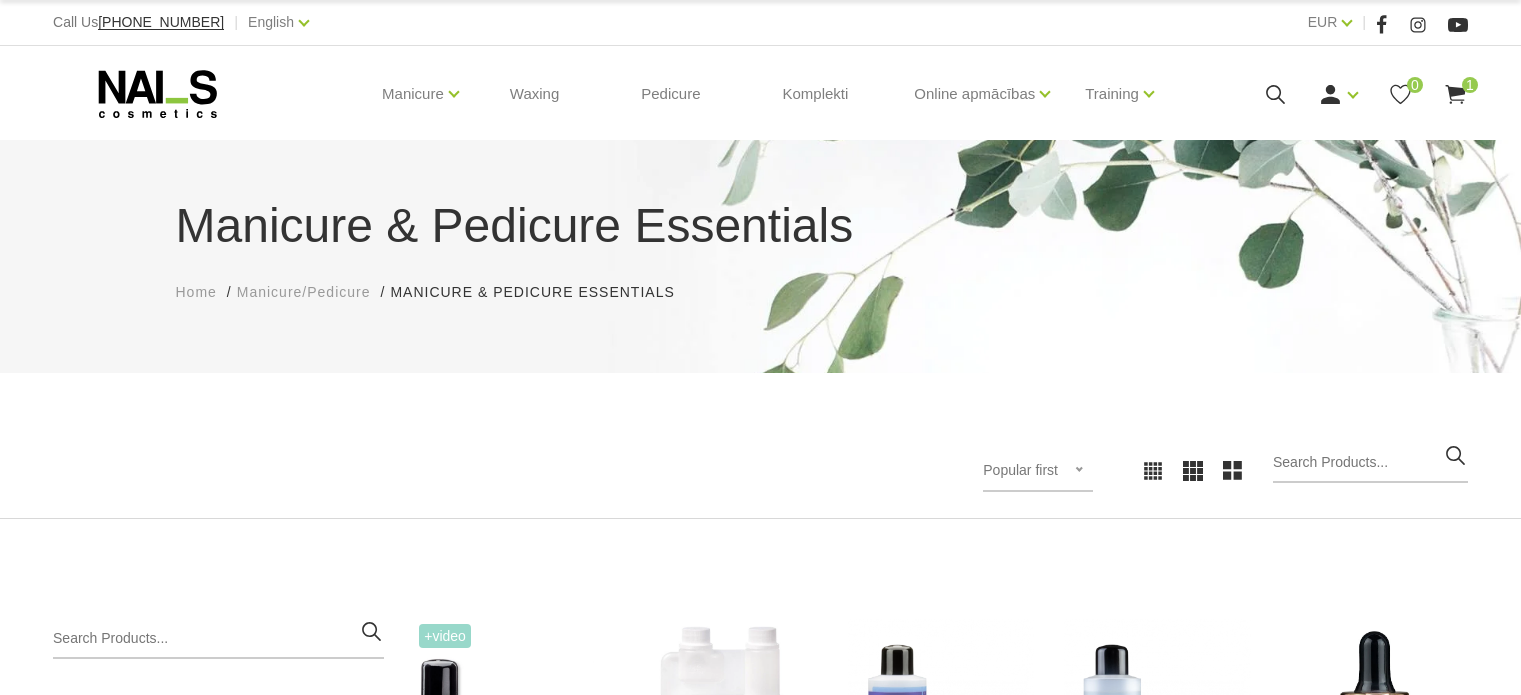scroll, scrollTop: 0, scrollLeft: 0, axis: both 